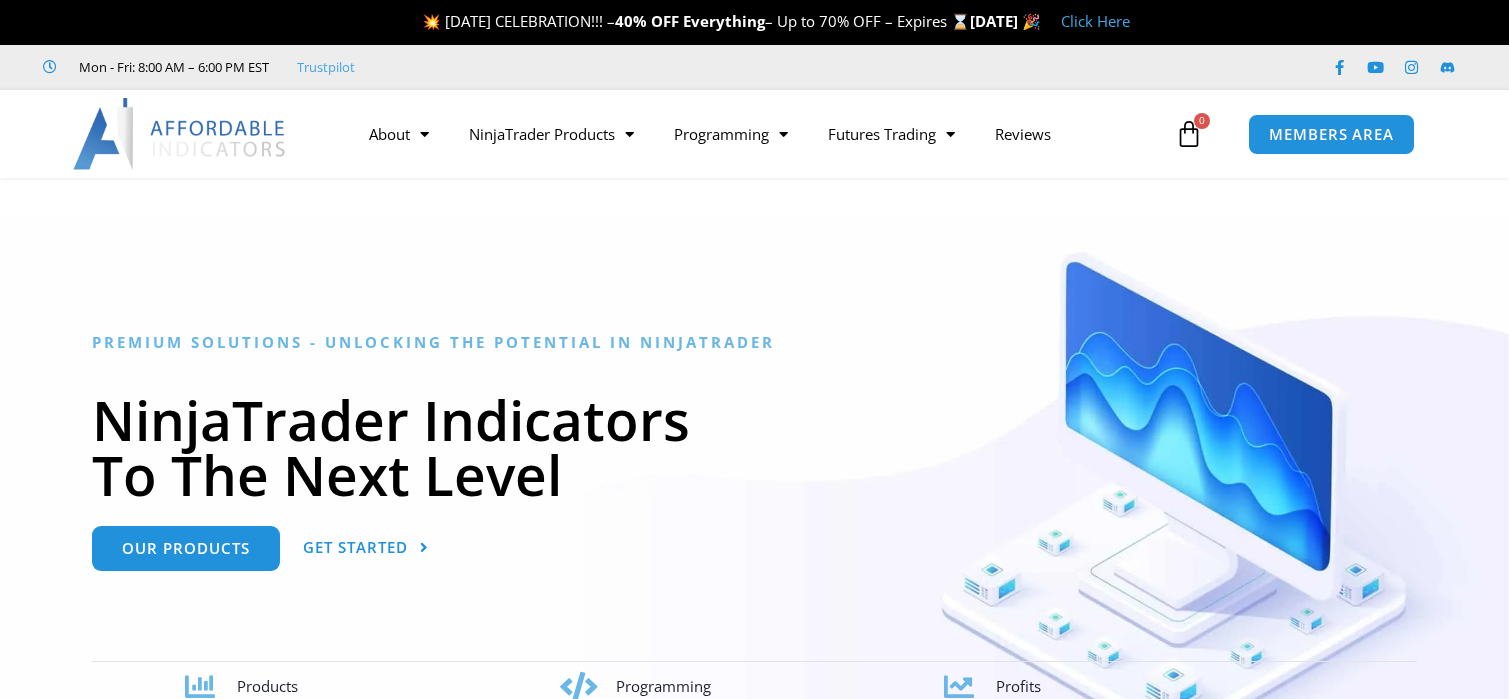 scroll, scrollTop: 0, scrollLeft: 0, axis: both 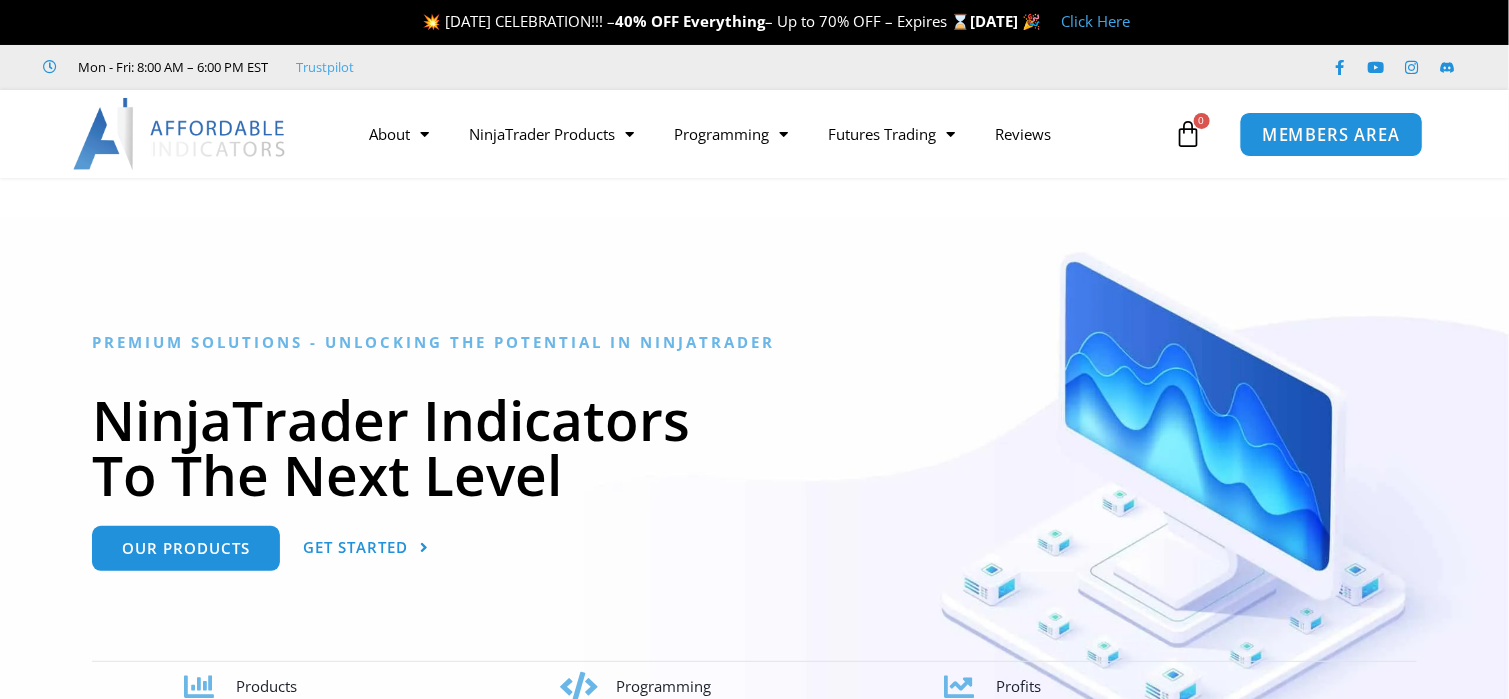 click on "MEMBERS AREA" at bounding box center (1331, 134) 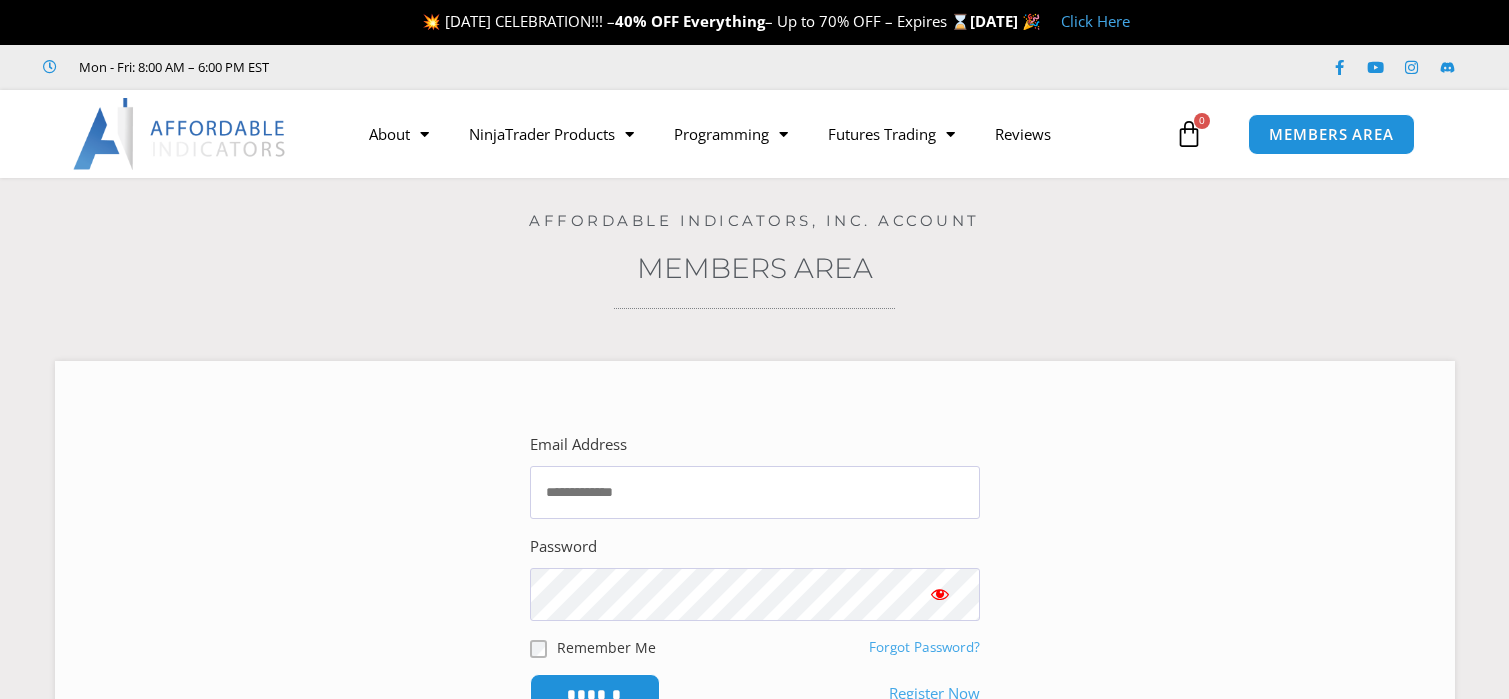 scroll, scrollTop: 0, scrollLeft: 0, axis: both 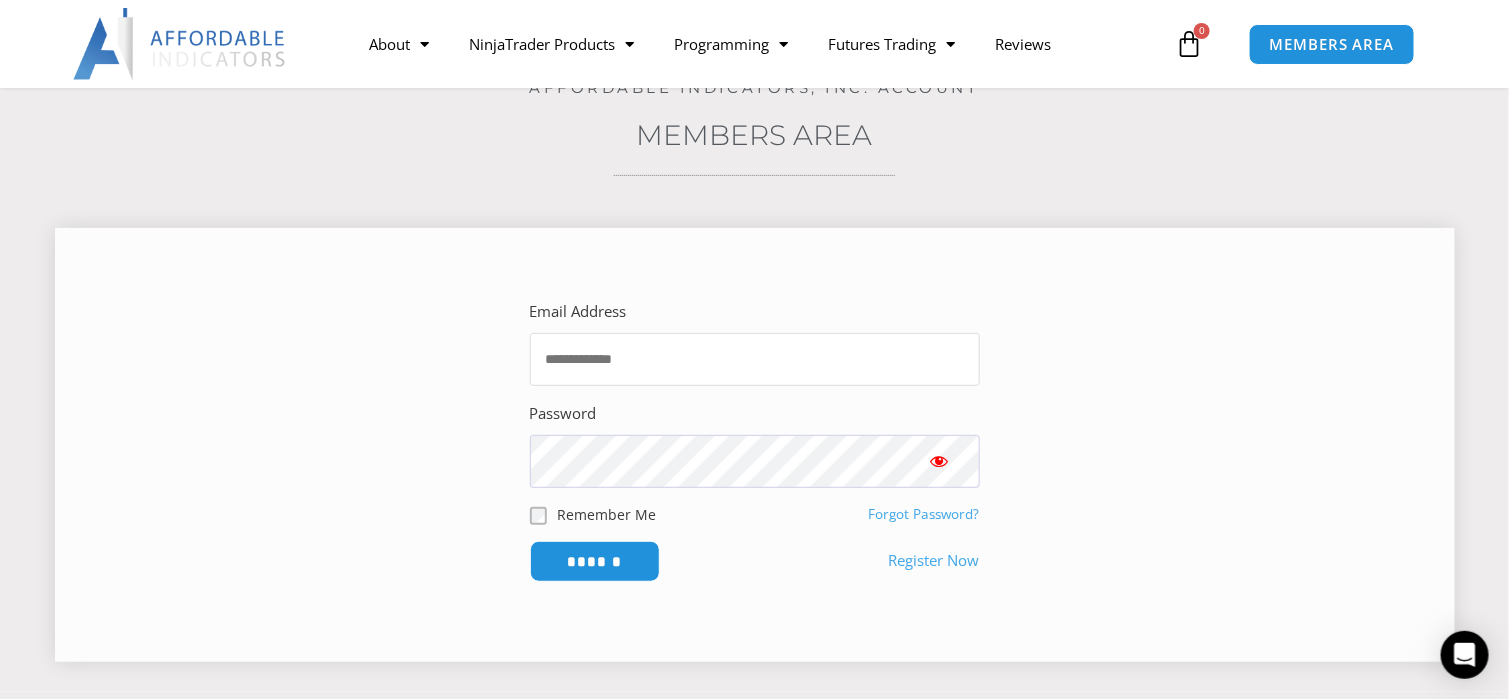 click on "Email Address" at bounding box center [755, 359] 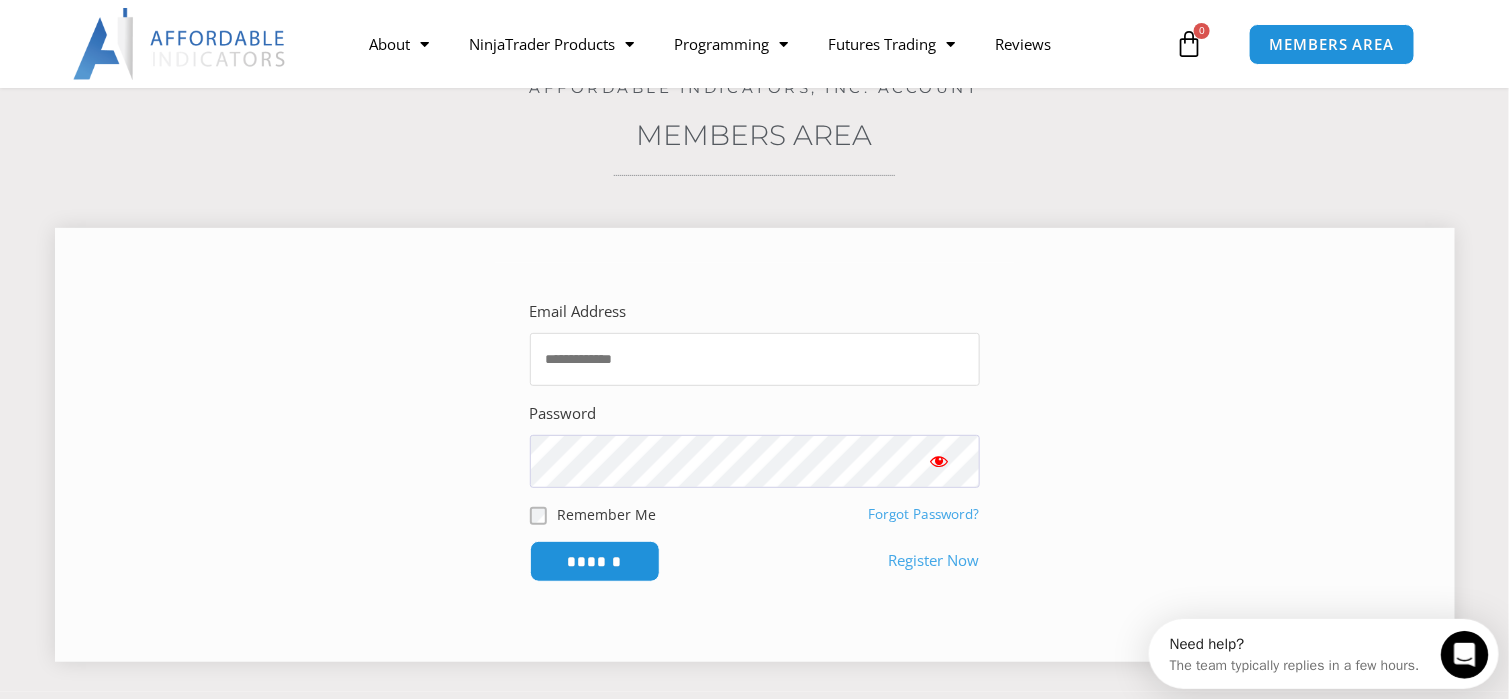 scroll, scrollTop: 0, scrollLeft: 0, axis: both 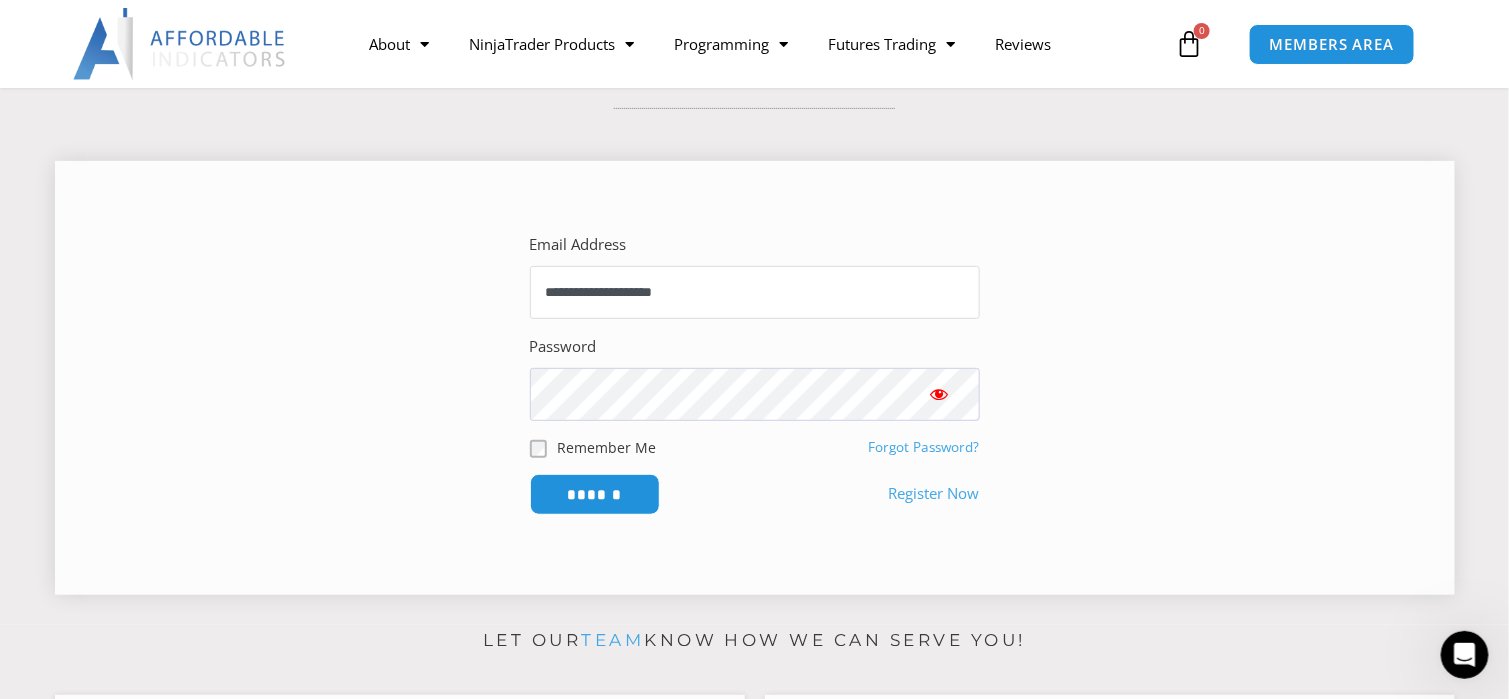 type on "**********" 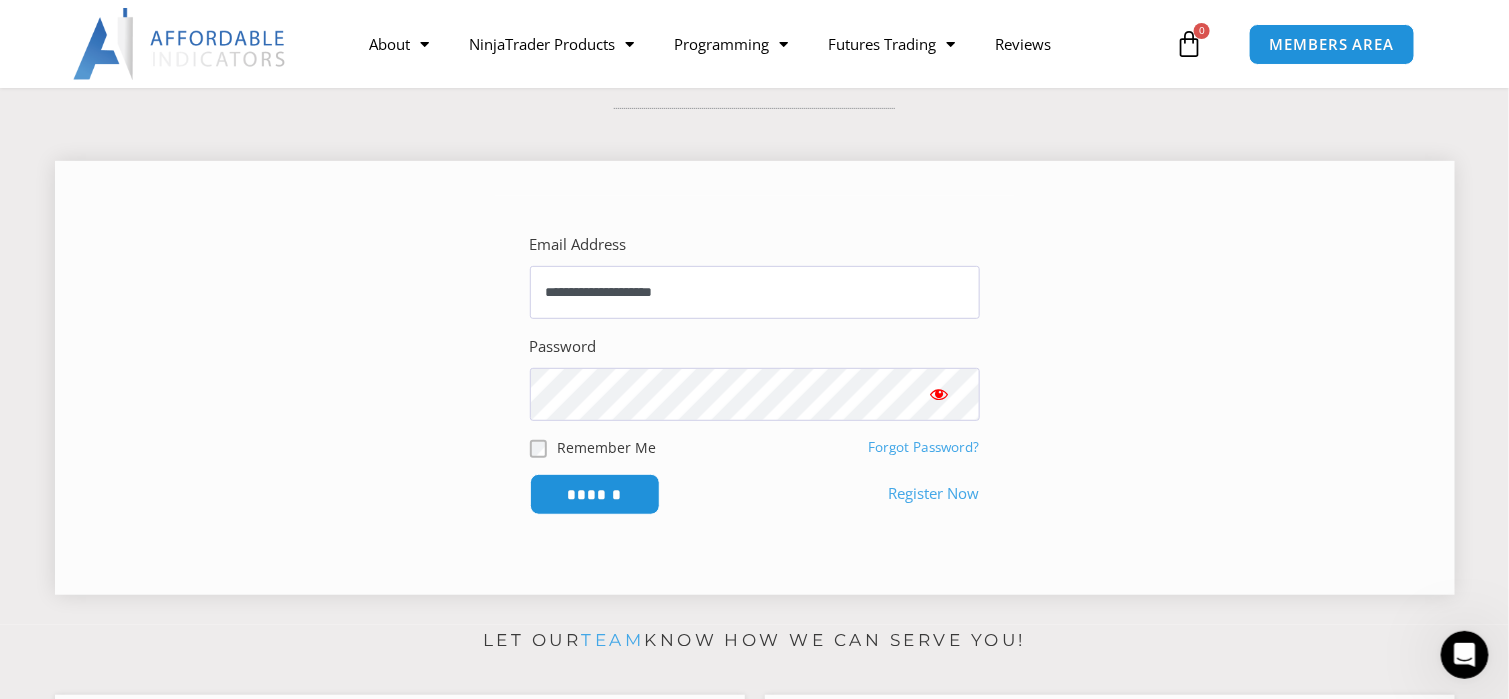 click at bounding box center [940, 394] 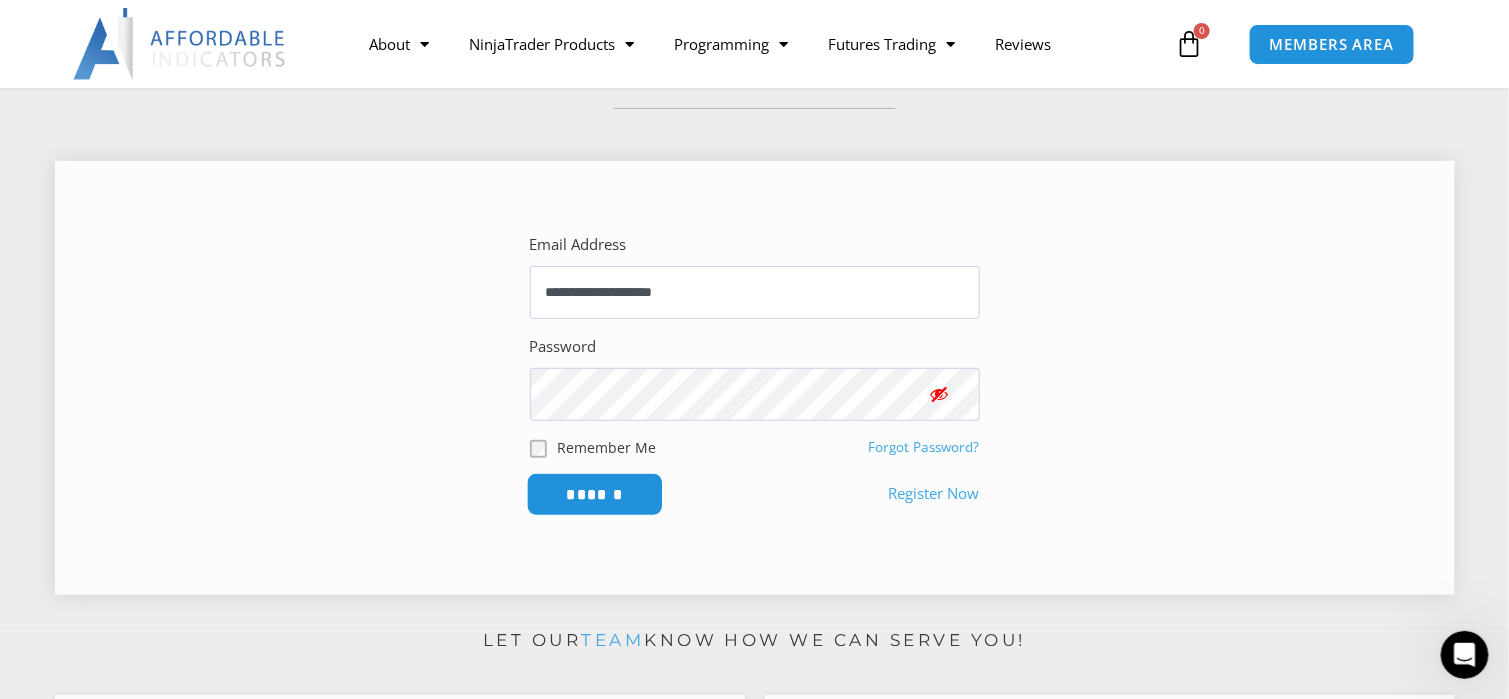 click on "******" at bounding box center (594, 494) 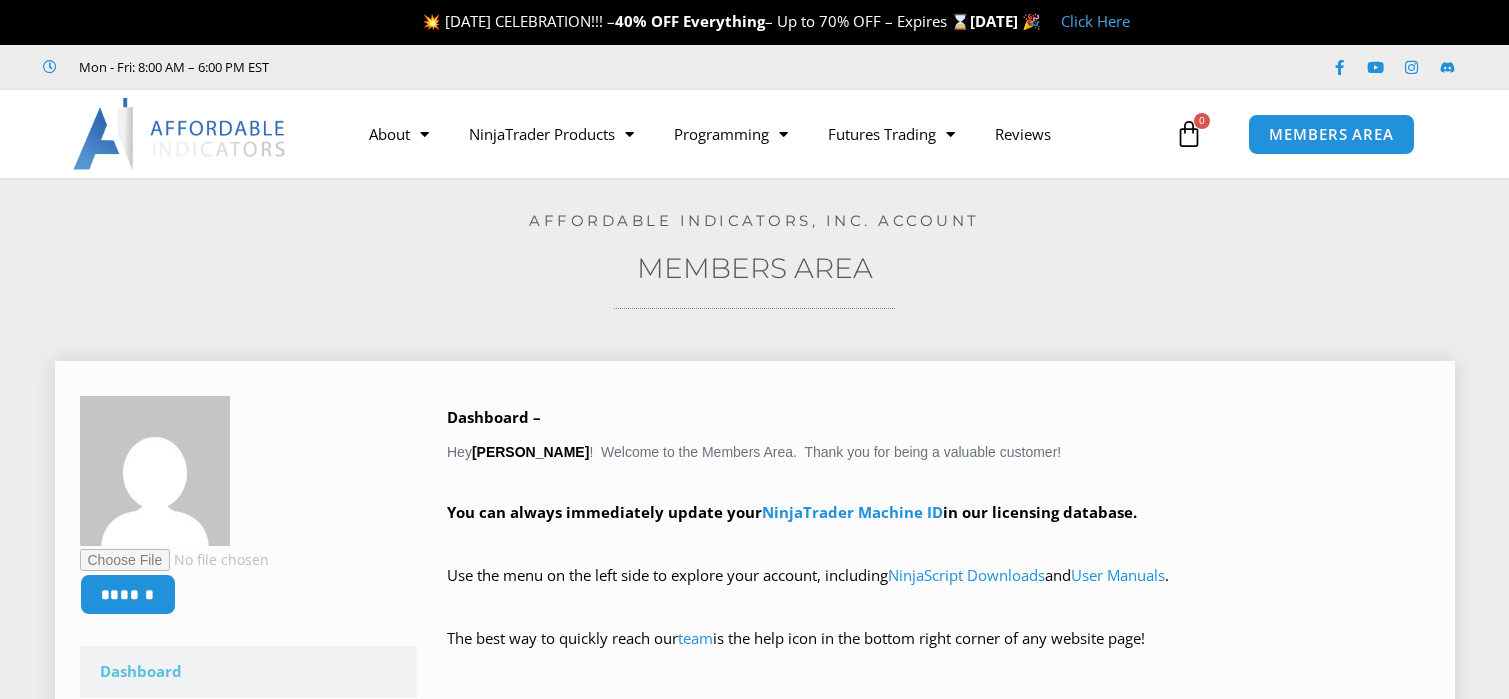 scroll, scrollTop: 0, scrollLeft: 0, axis: both 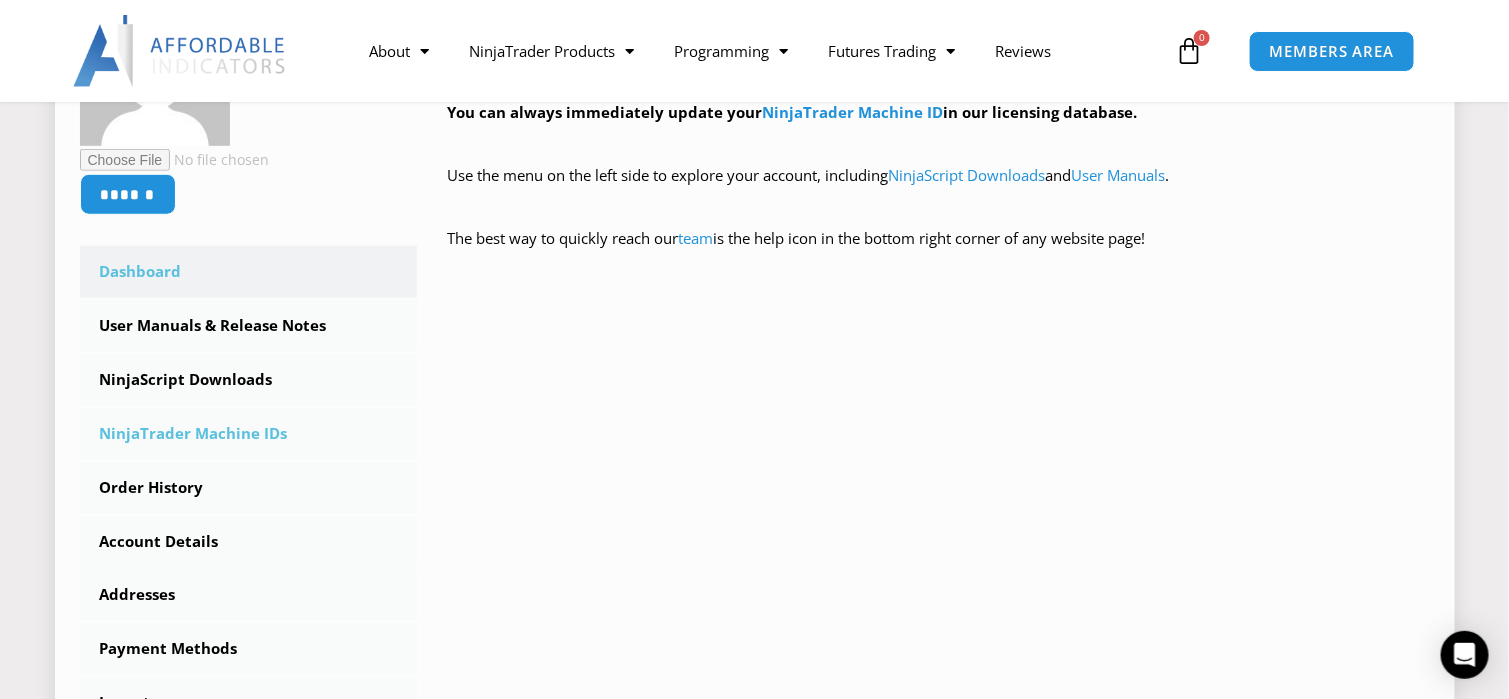 click on "NinjaTrader Machine IDs" at bounding box center (249, 434) 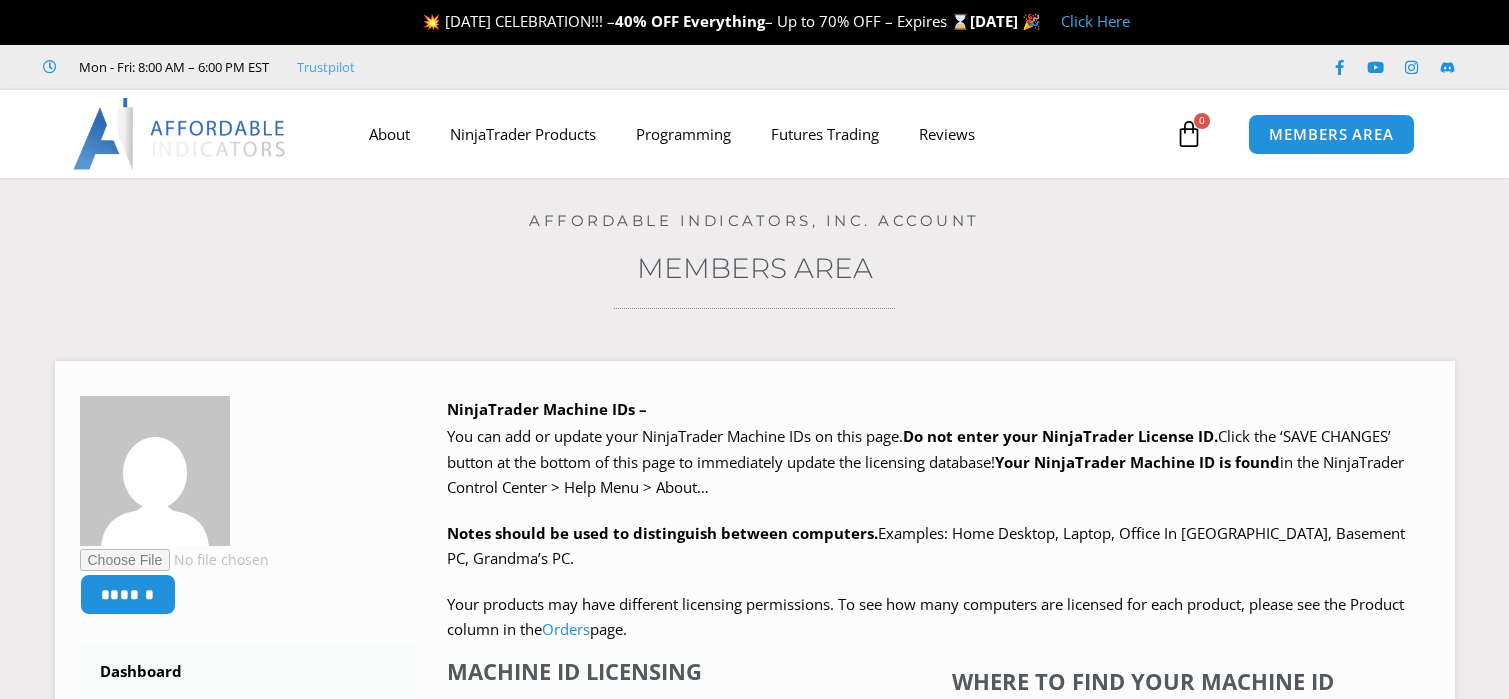 scroll, scrollTop: 0, scrollLeft: 0, axis: both 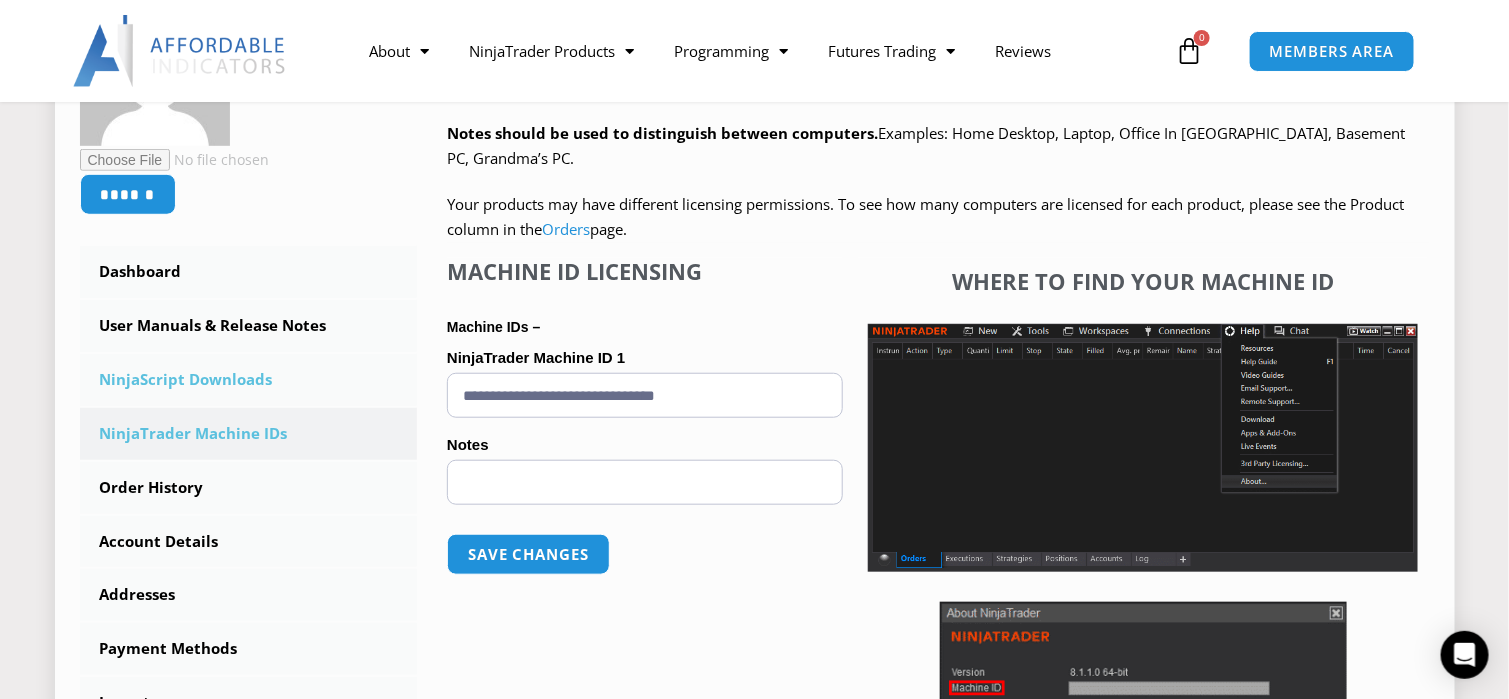 drag, startPoint x: 749, startPoint y: 392, endPoint x: 227, endPoint y: 355, distance: 523.30963 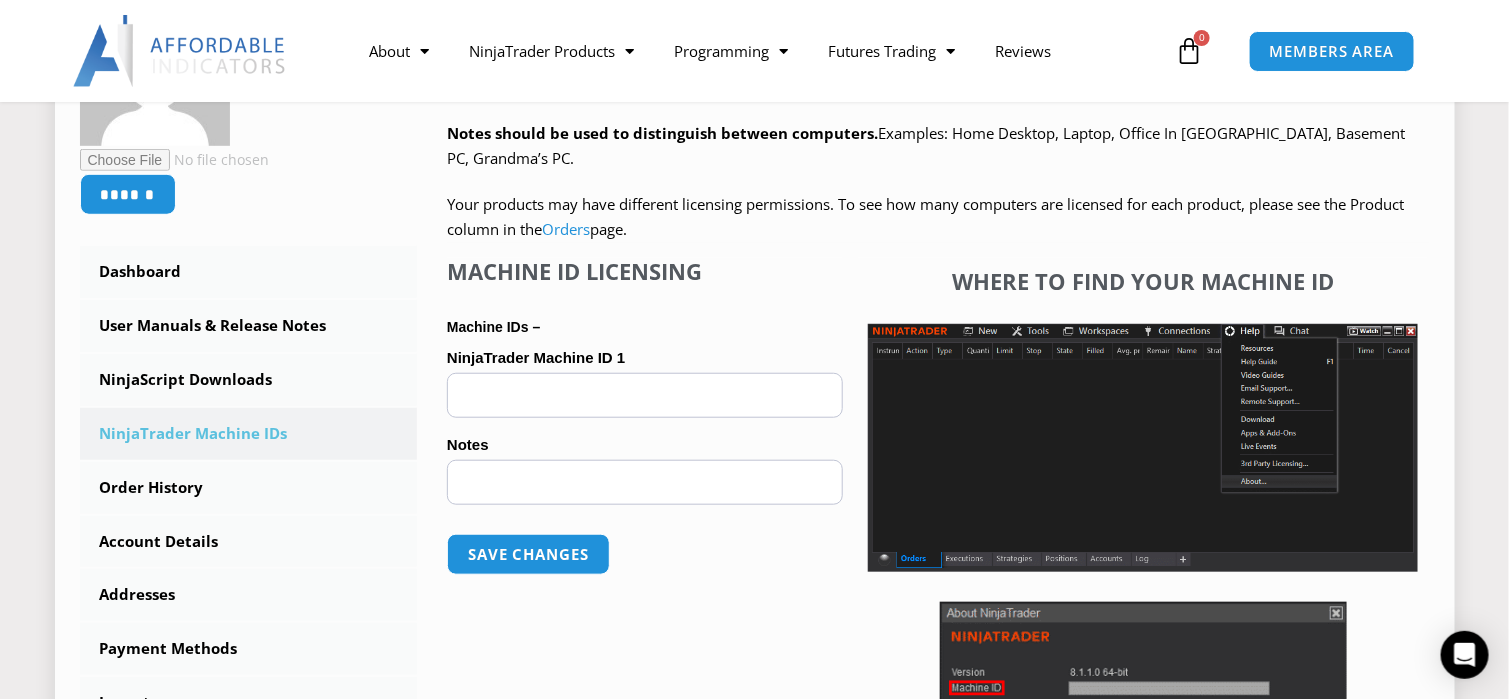 click on "NinjaTrader Machine ID 1  (optional)" at bounding box center [645, 395] 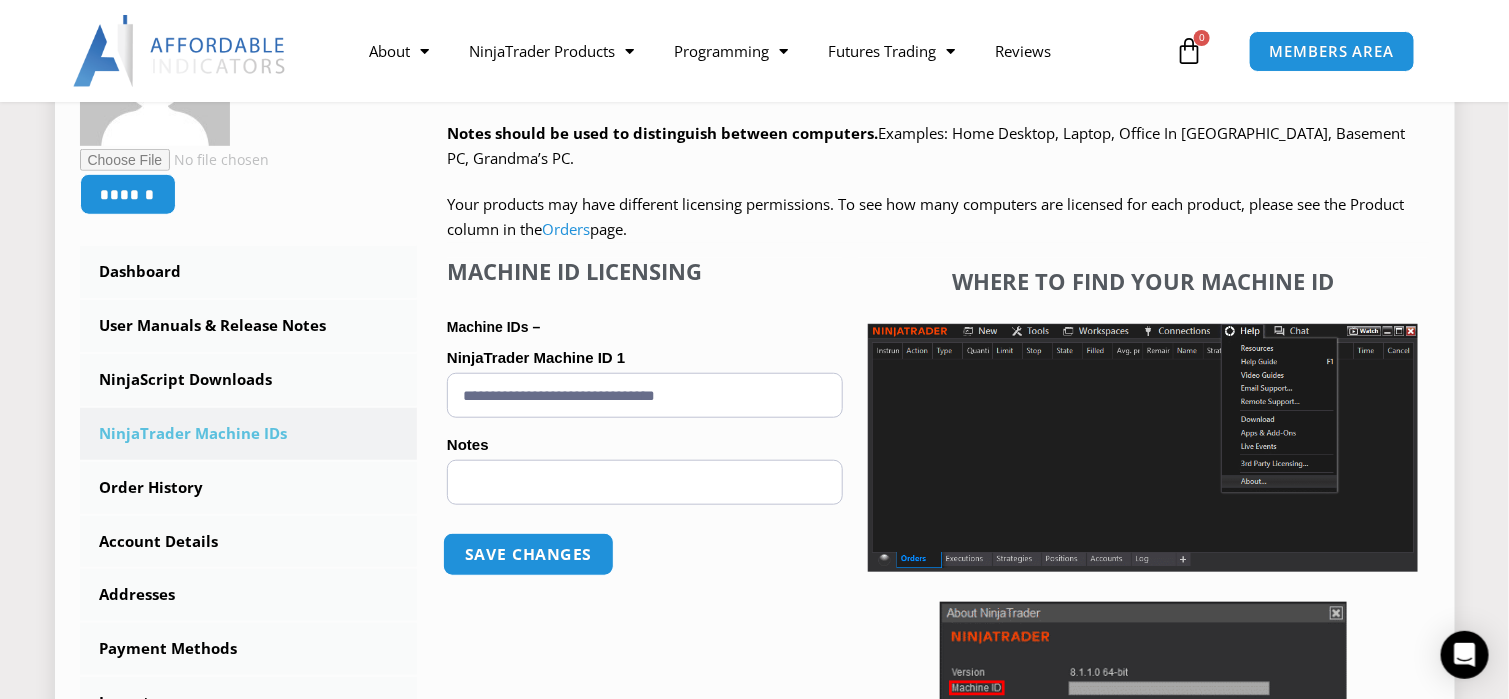 type on "**********" 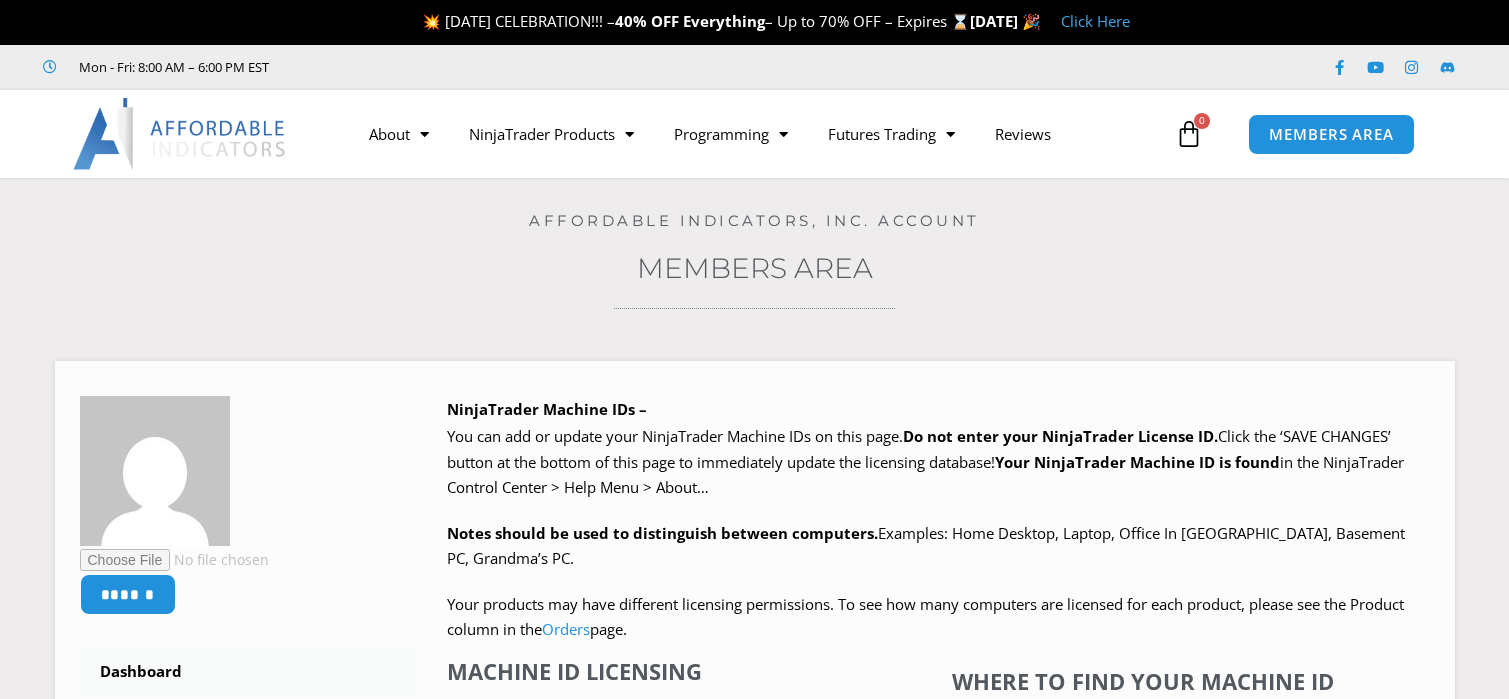 scroll, scrollTop: 0, scrollLeft: 0, axis: both 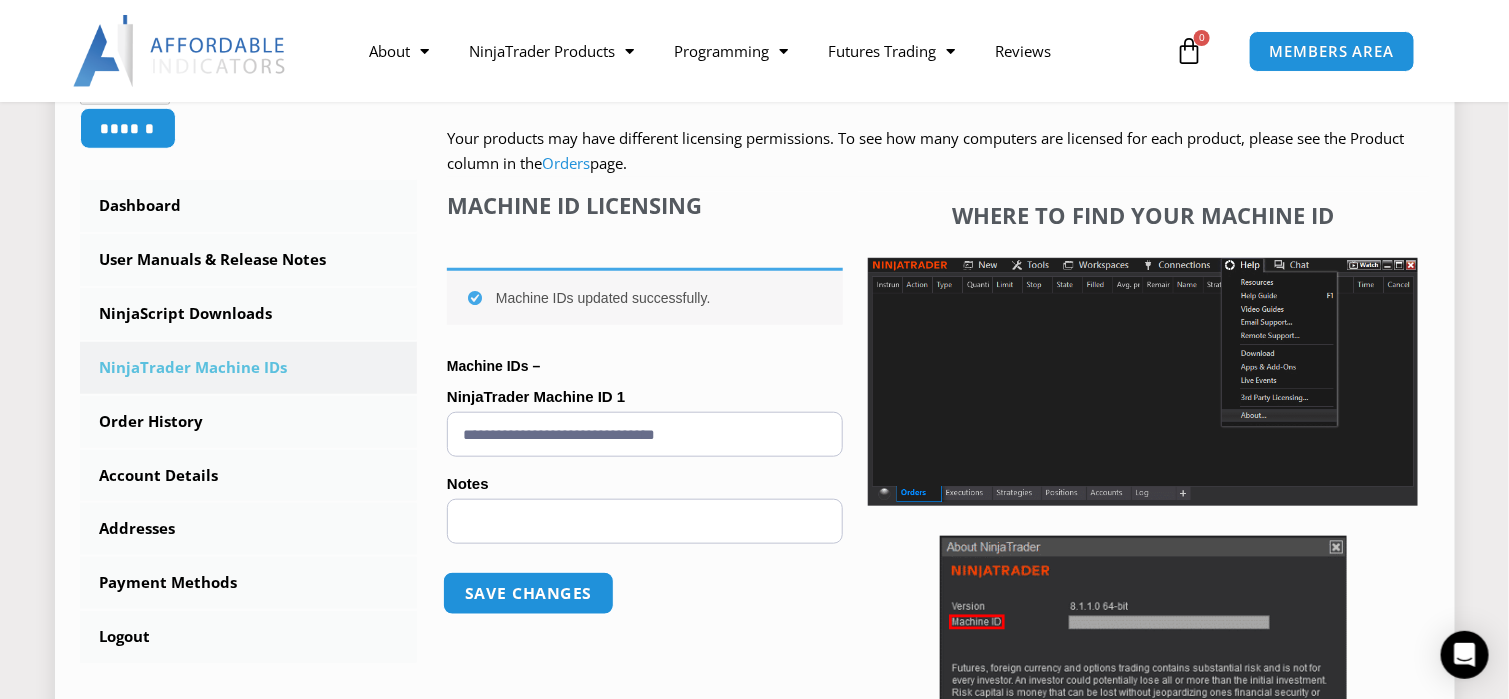 click on "Save changes" at bounding box center [528, 593] 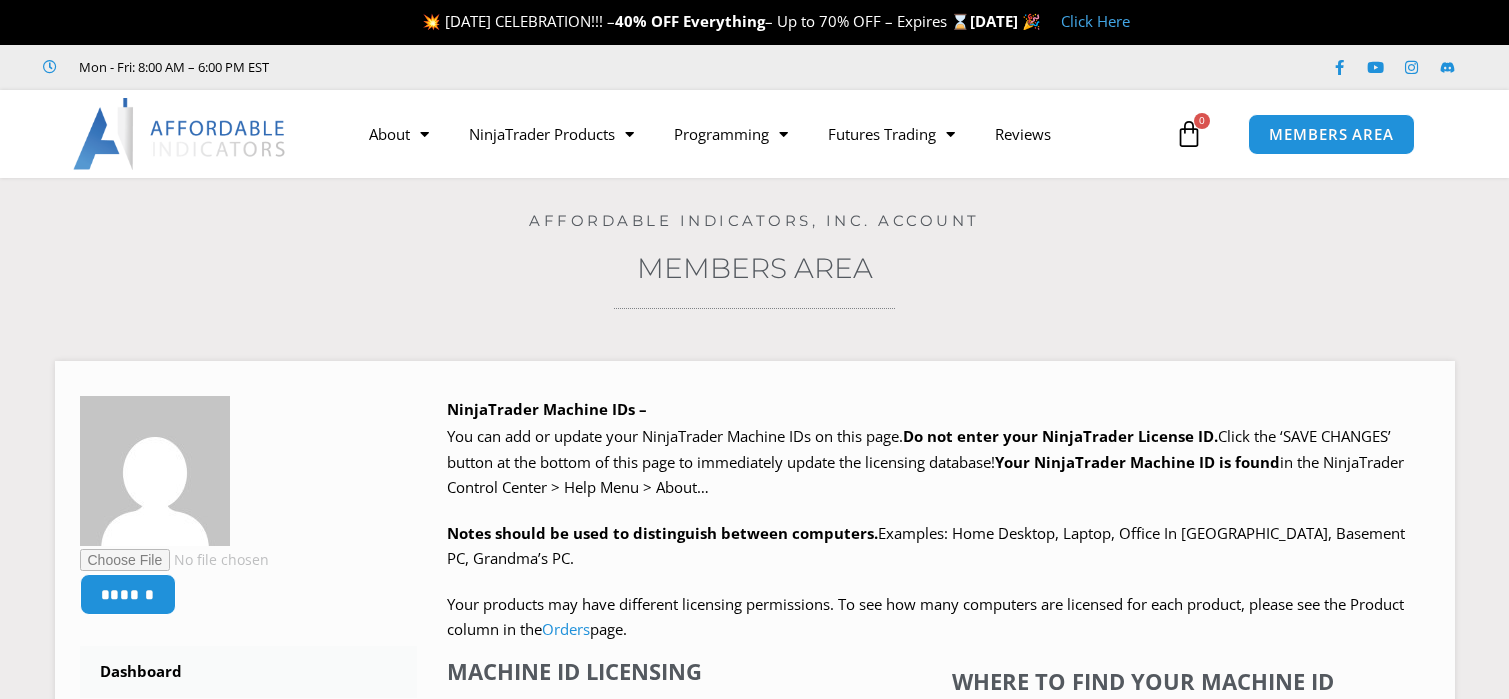 scroll, scrollTop: 0, scrollLeft: 0, axis: both 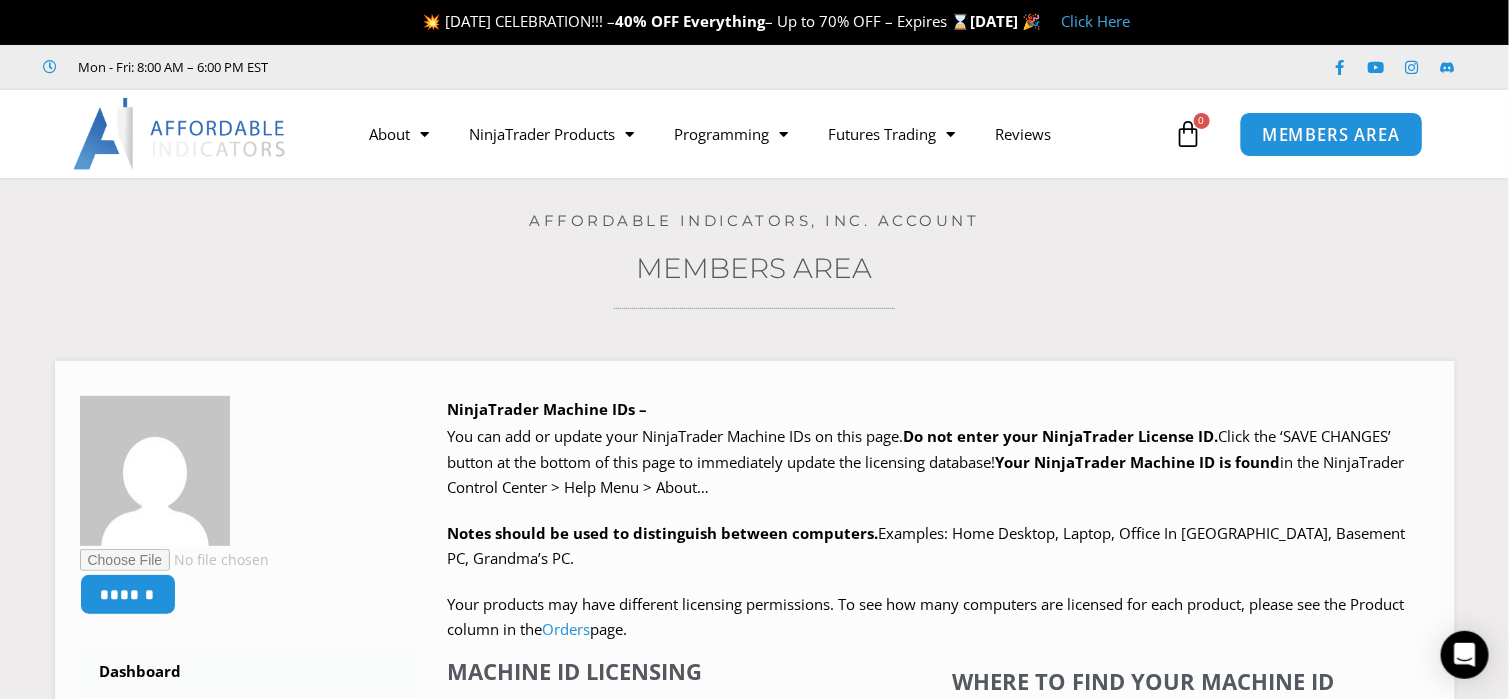 click on "MEMBERS AREA" at bounding box center [1331, 133] 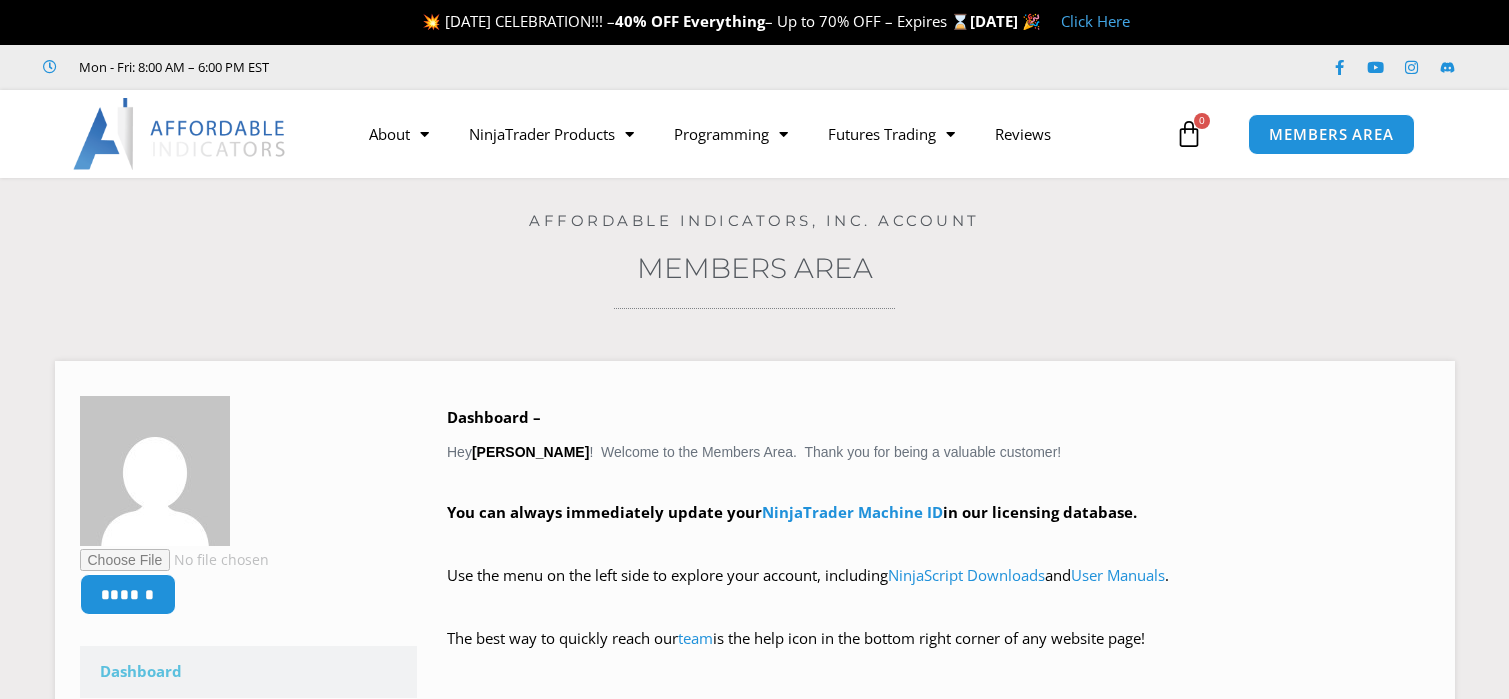 scroll, scrollTop: 0, scrollLeft: 0, axis: both 